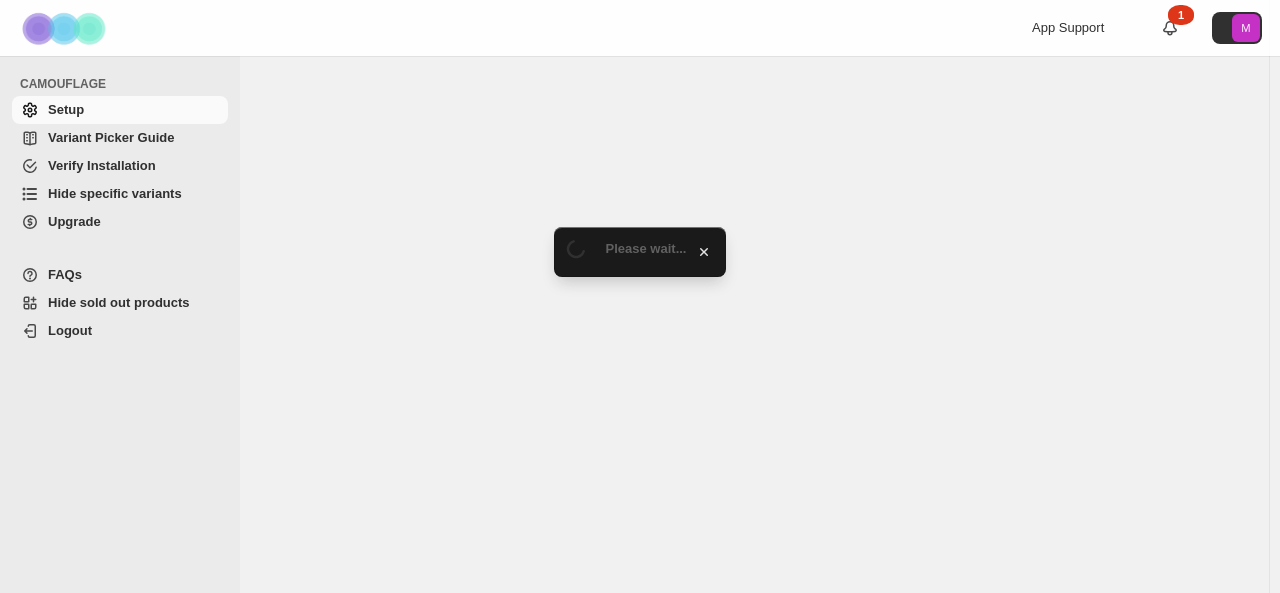 scroll, scrollTop: 0, scrollLeft: 0, axis: both 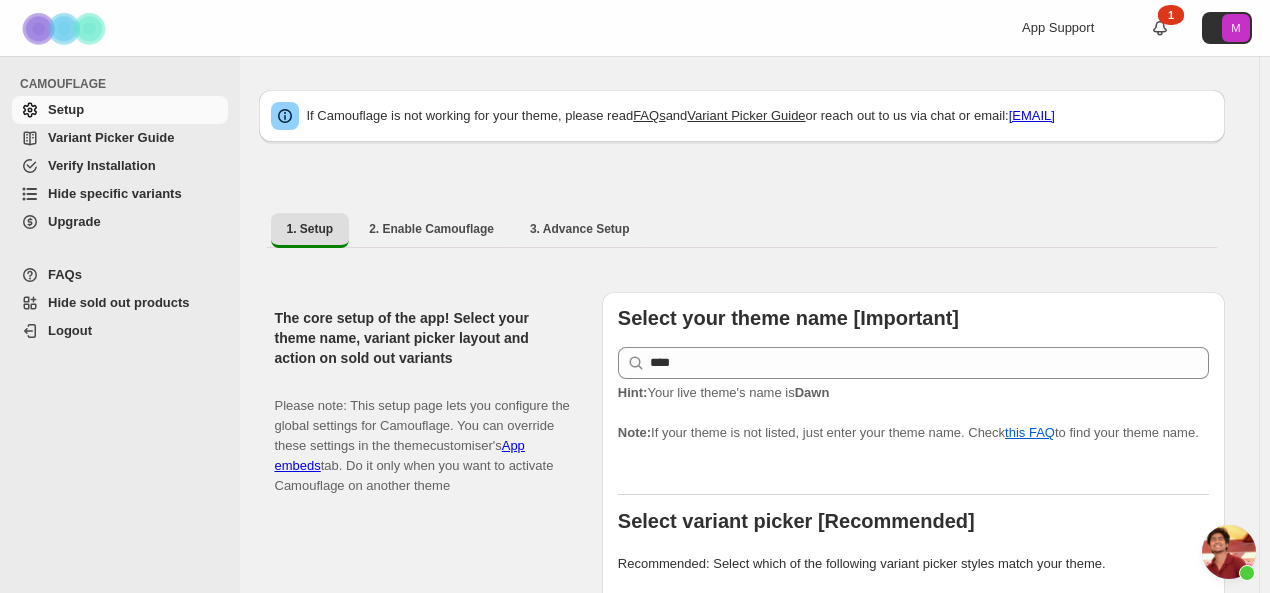 click on "Hide specific variants" at bounding box center [115, 193] 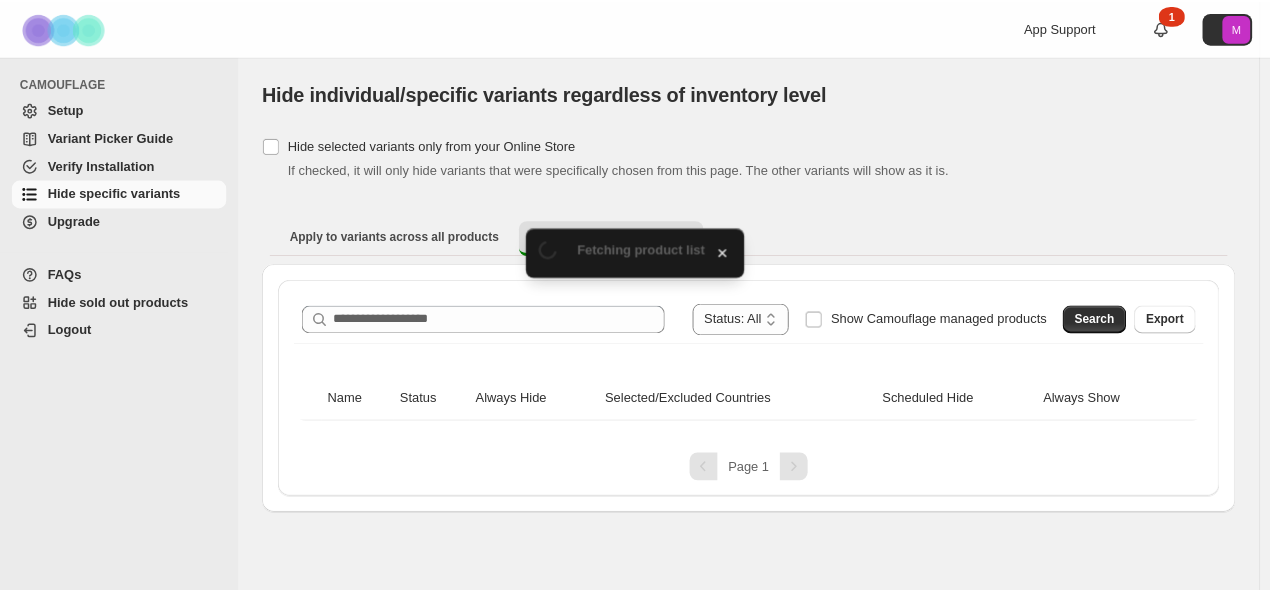 scroll, scrollTop: 0, scrollLeft: 0, axis: both 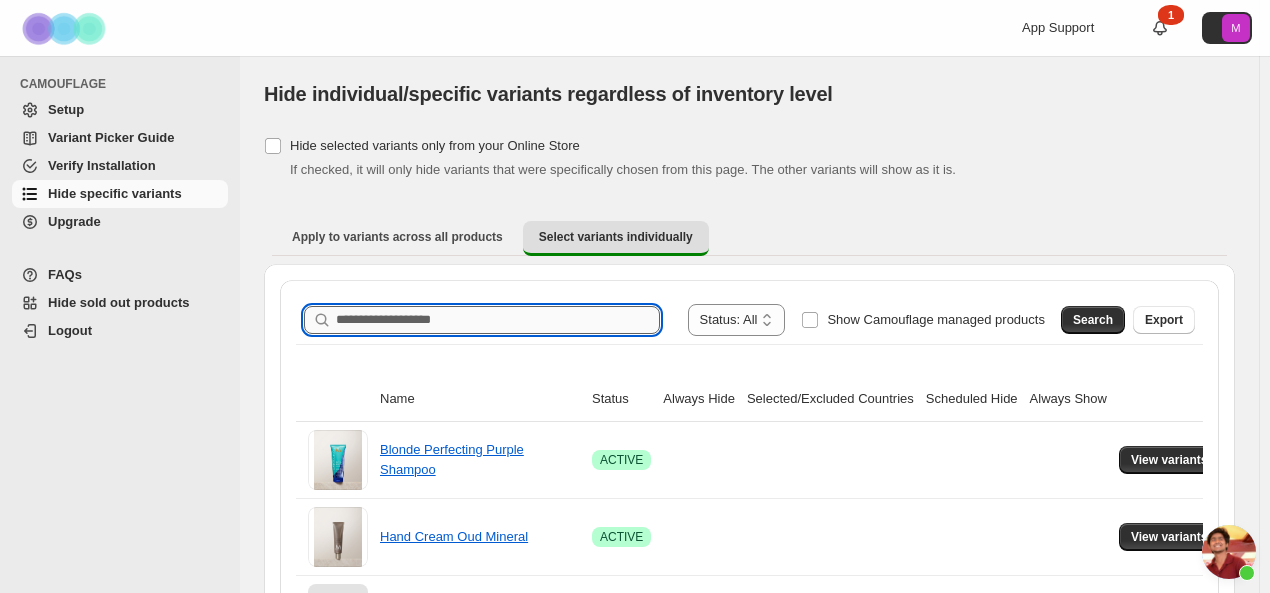 click on "Search product name" at bounding box center [498, 320] 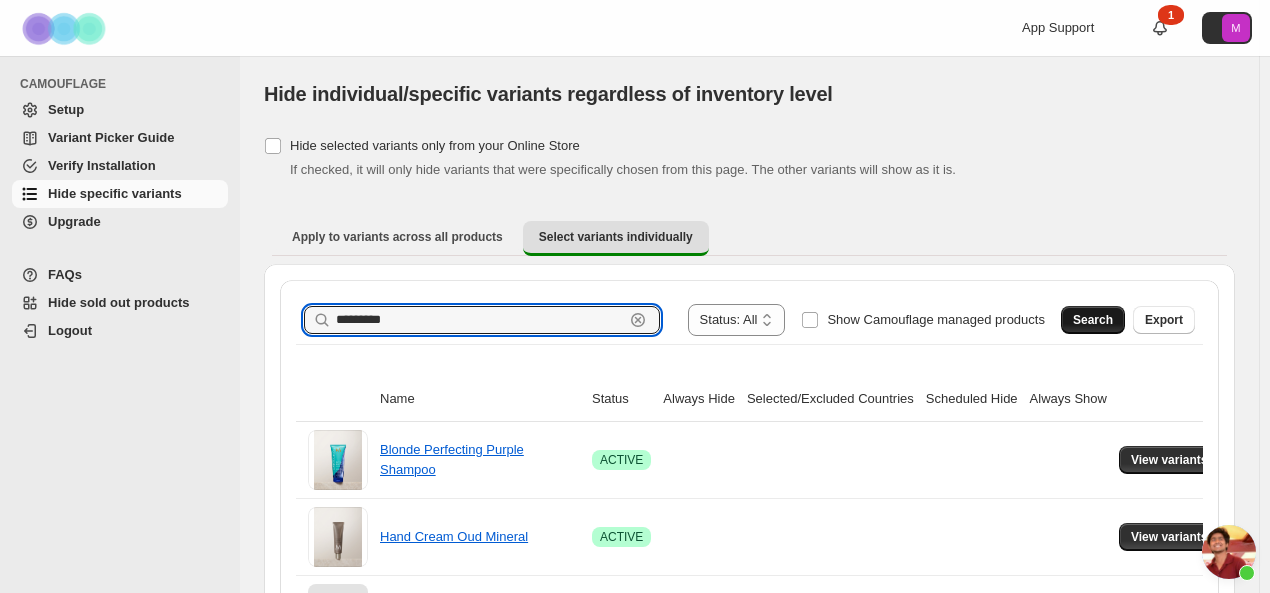 type on "*********" 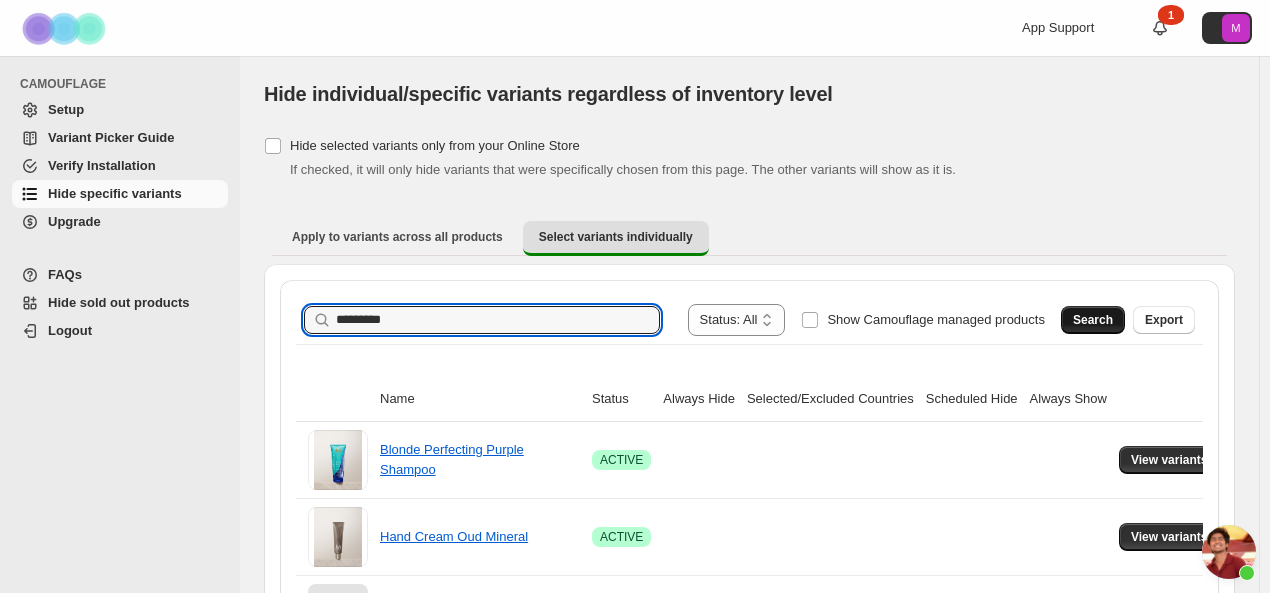 click on "Search" at bounding box center [1093, 320] 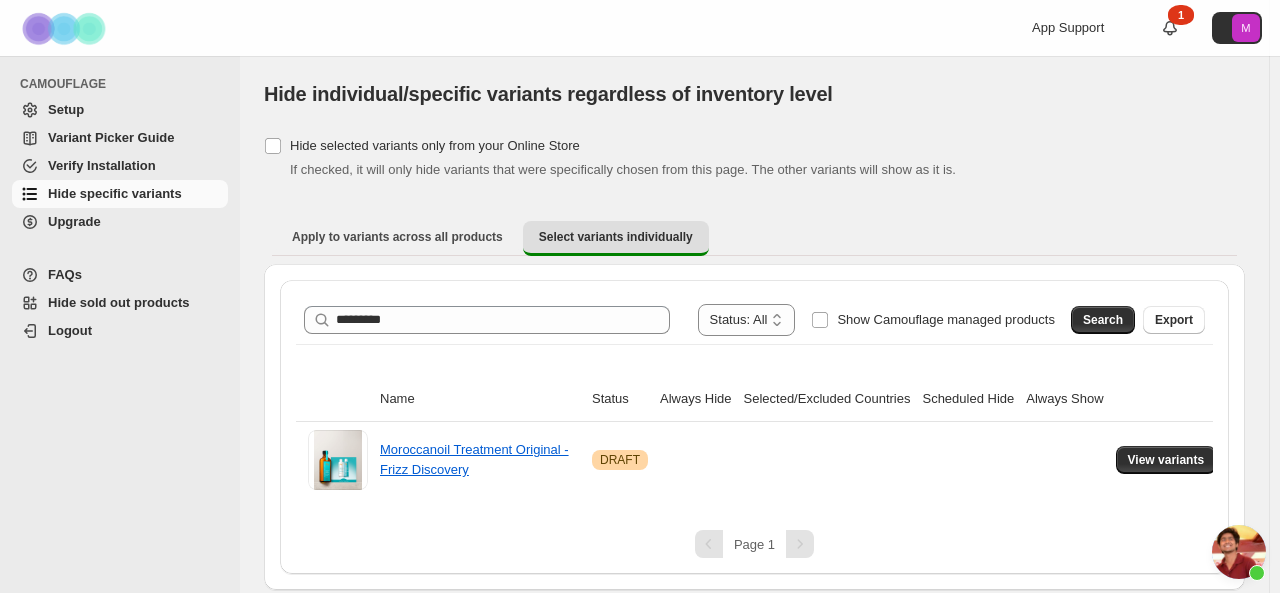 click on "Hide specific variants" at bounding box center [115, 193] 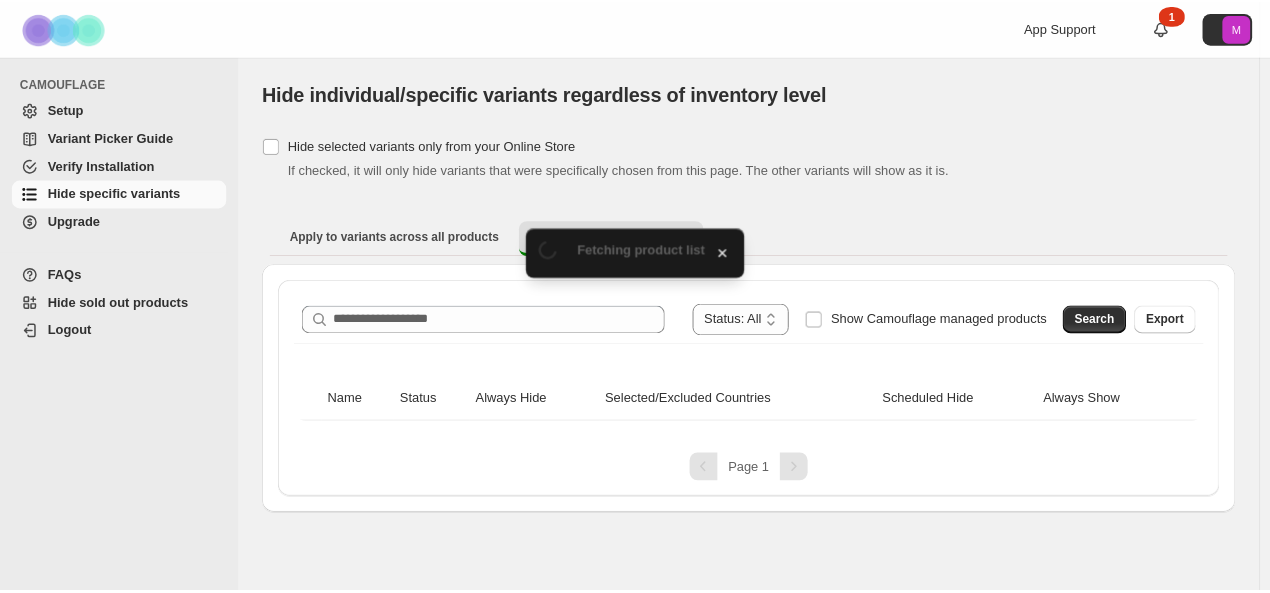 scroll, scrollTop: 0, scrollLeft: 0, axis: both 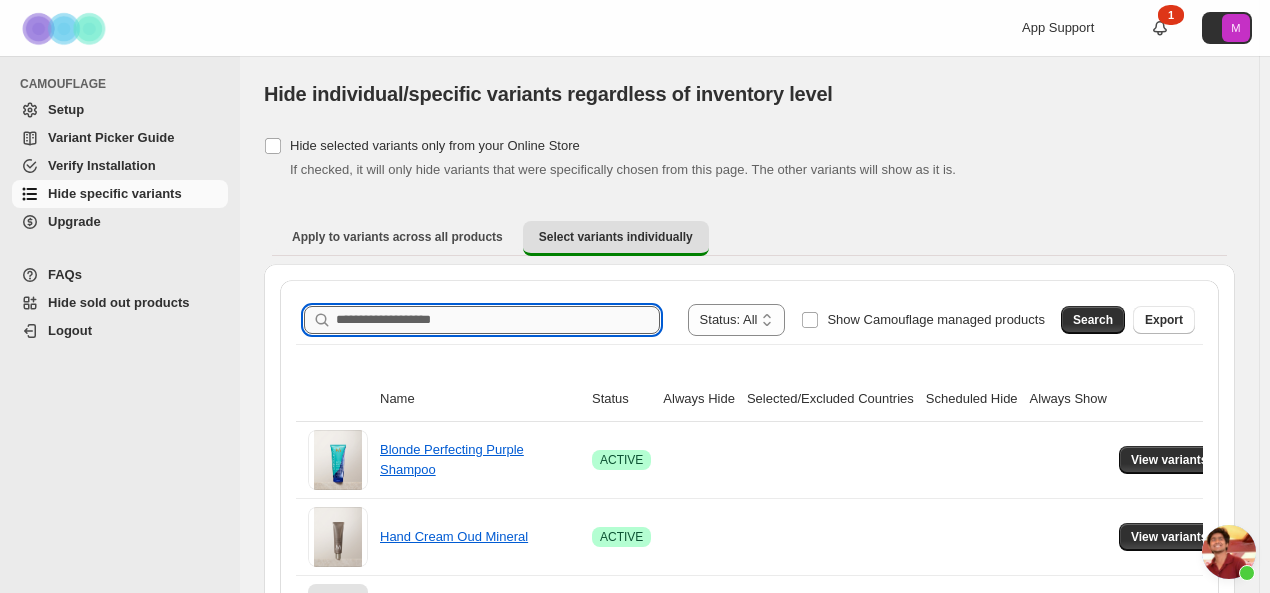 click on "Search product name" at bounding box center [498, 320] 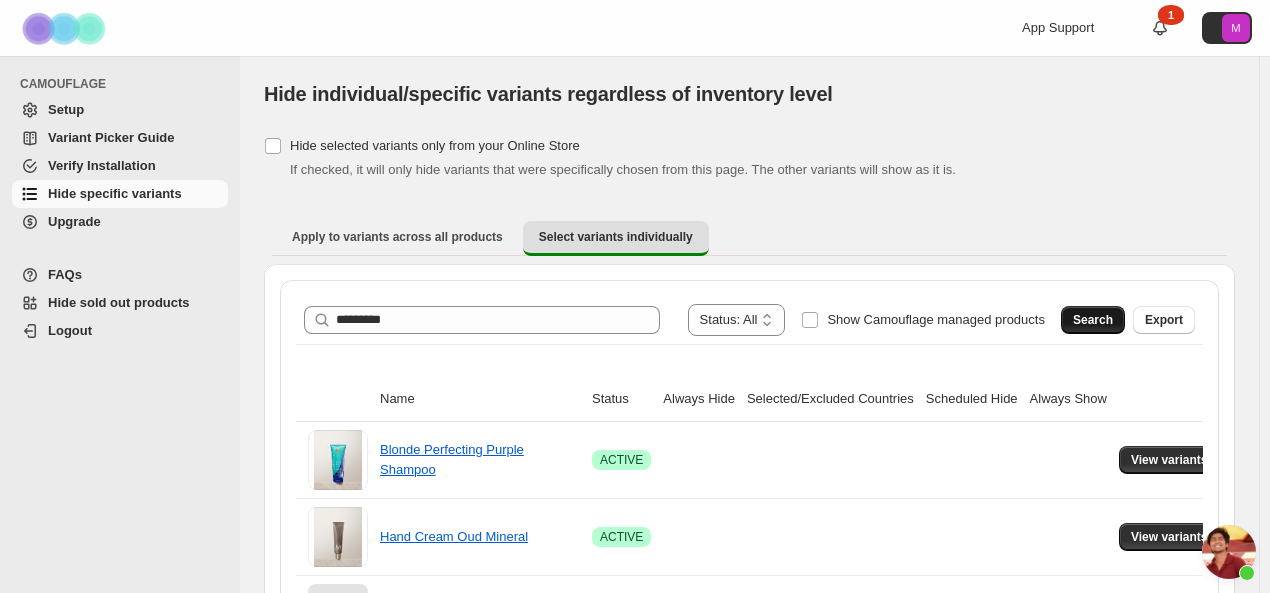 click on "Search" at bounding box center [1093, 320] 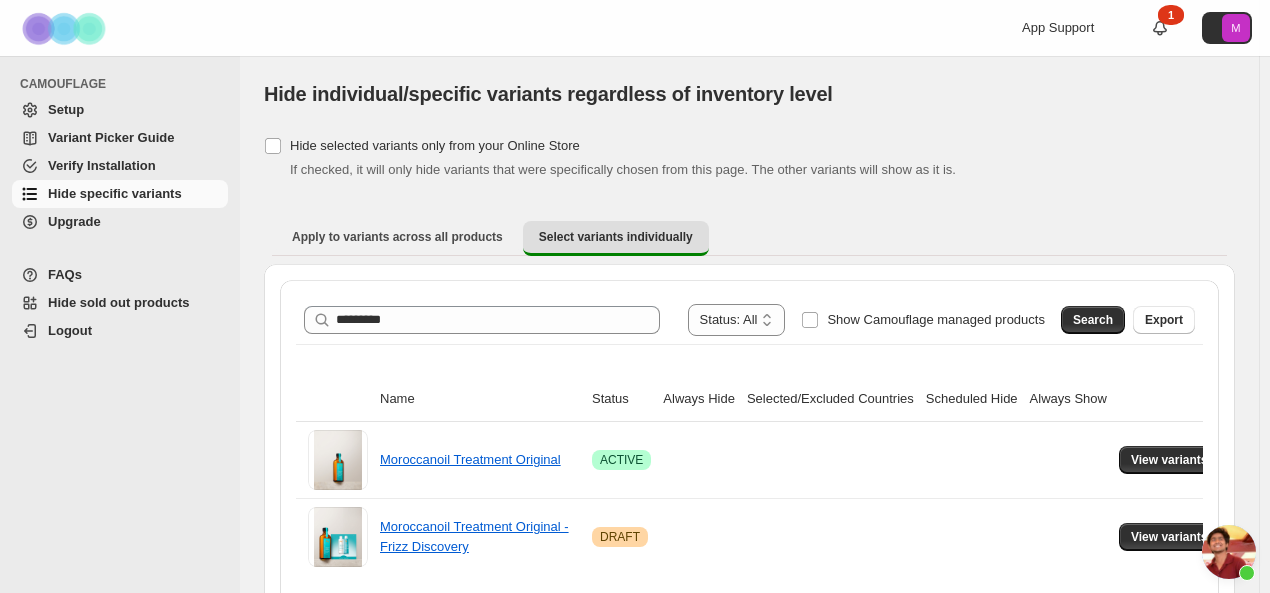 scroll, scrollTop: 72, scrollLeft: 0, axis: vertical 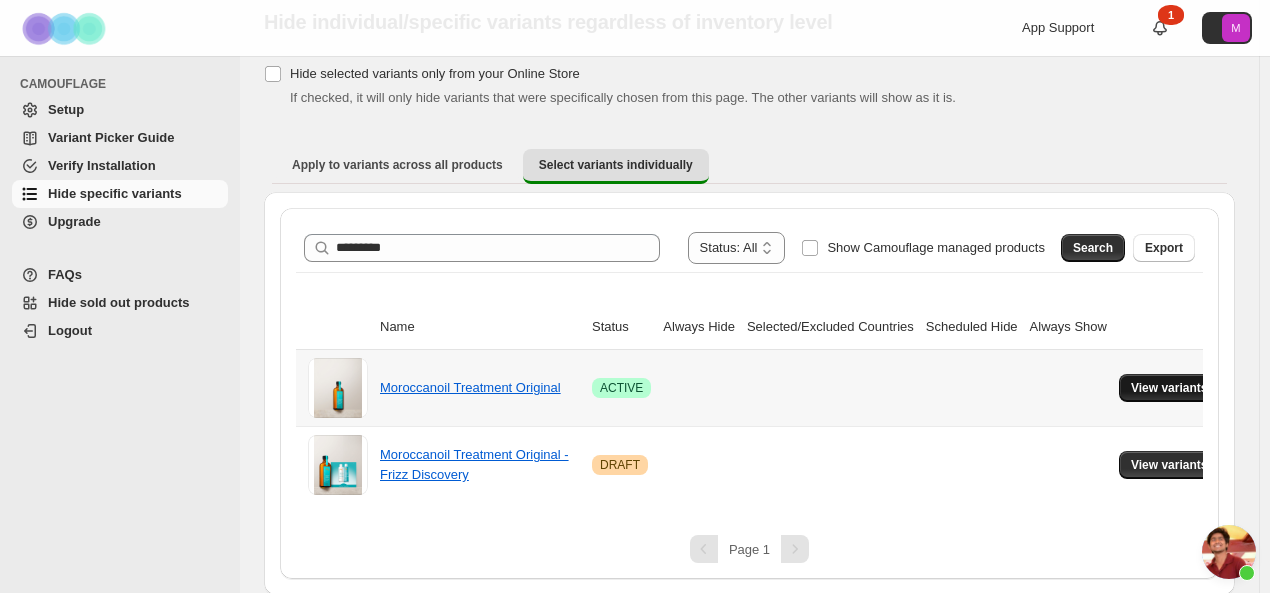 click on "View variants" at bounding box center [1169, 388] 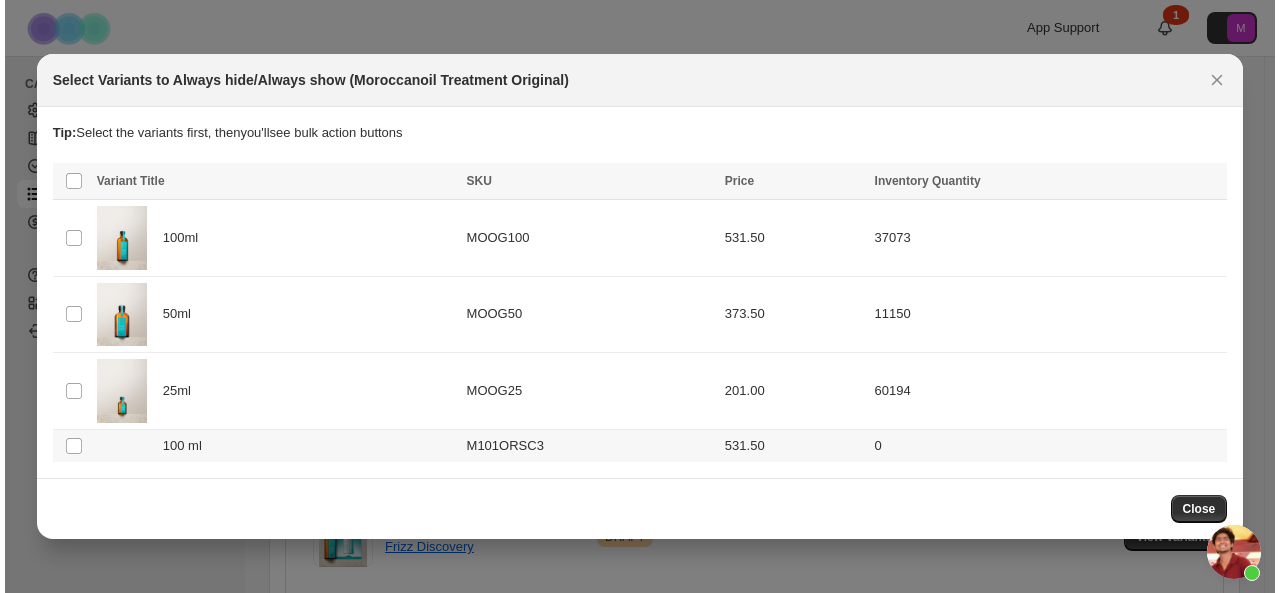 scroll, scrollTop: 0, scrollLeft: 0, axis: both 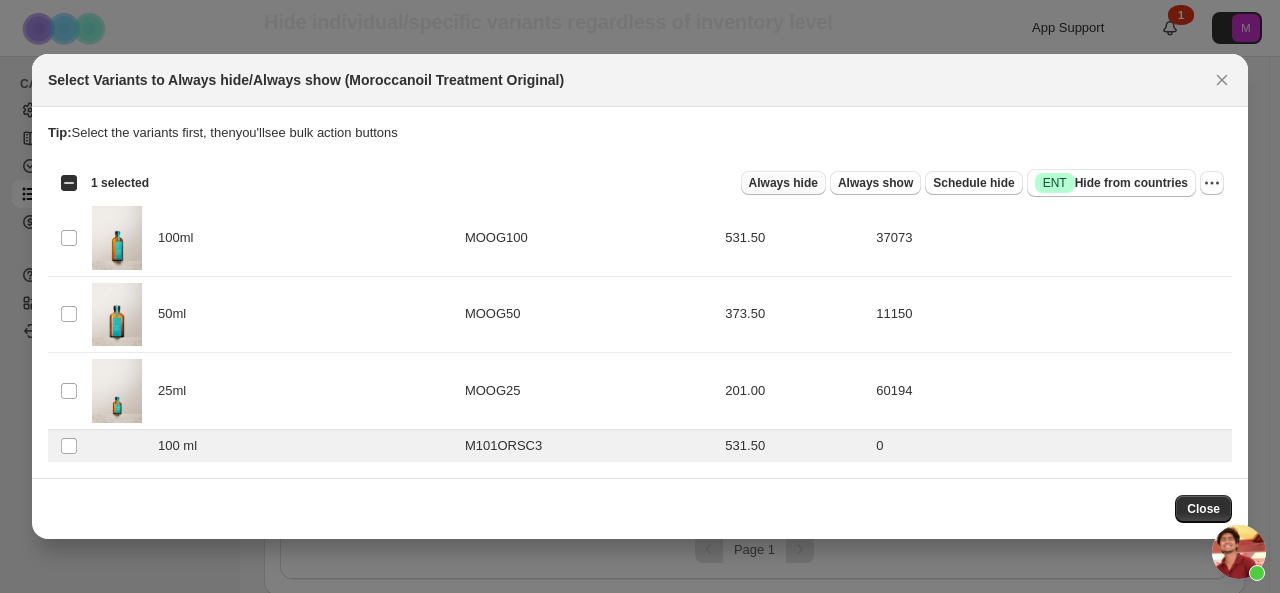 click on "Always hide" at bounding box center [783, 183] 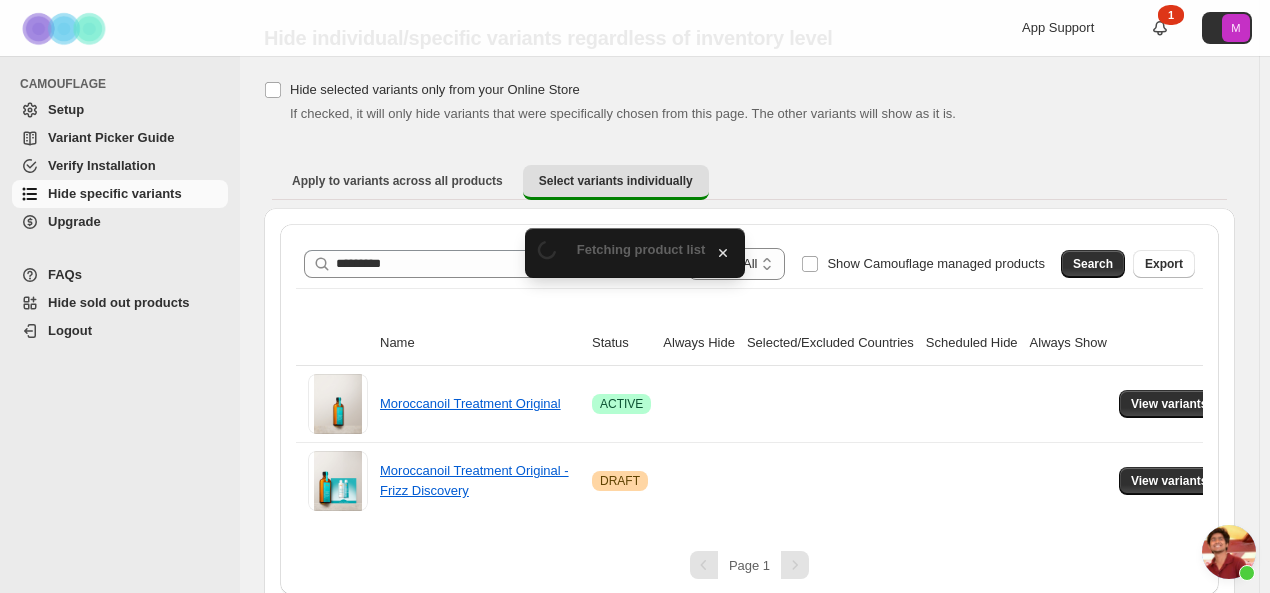 scroll, scrollTop: 72, scrollLeft: 0, axis: vertical 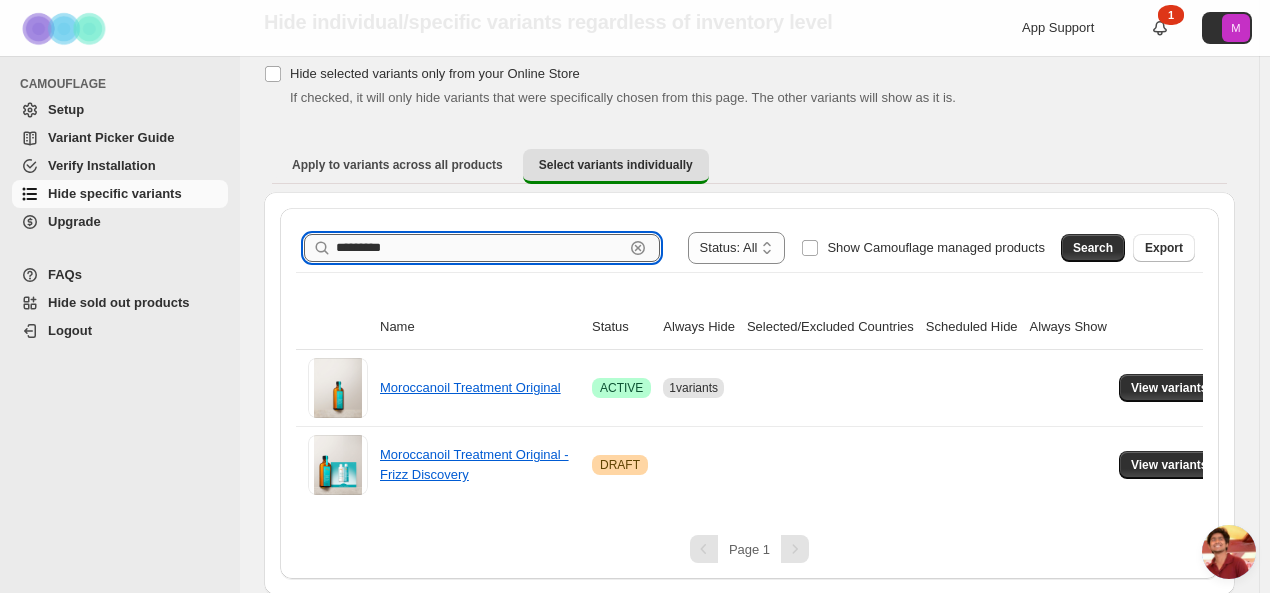 click on "*********" at bounding box center (480, 248) 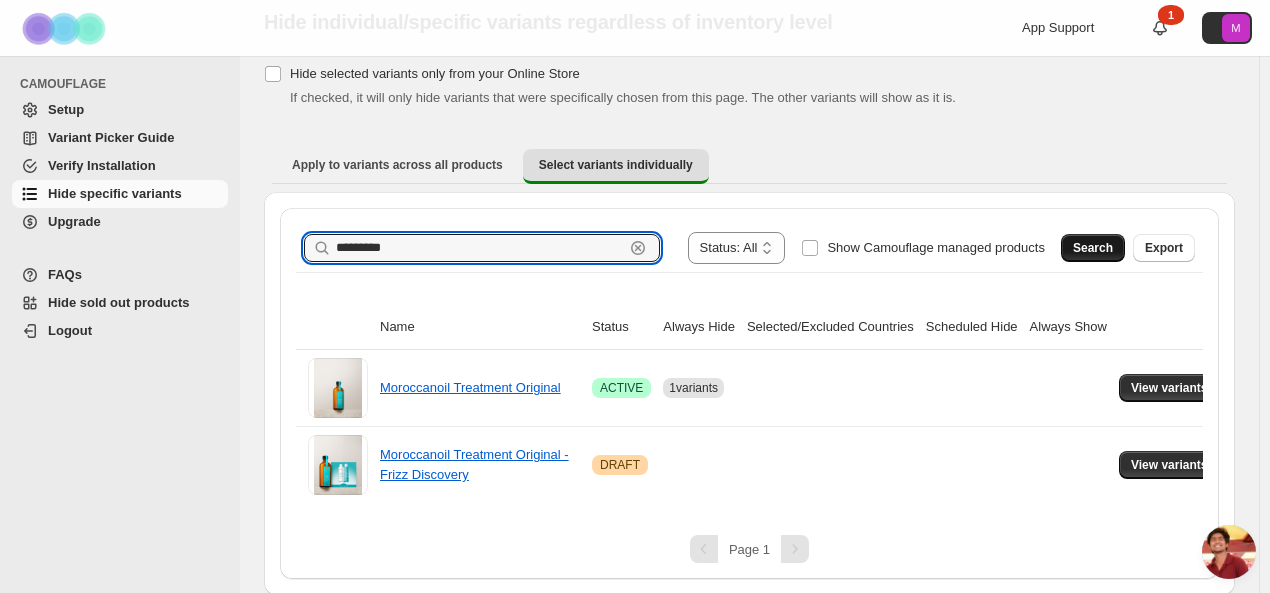 type on "*********" 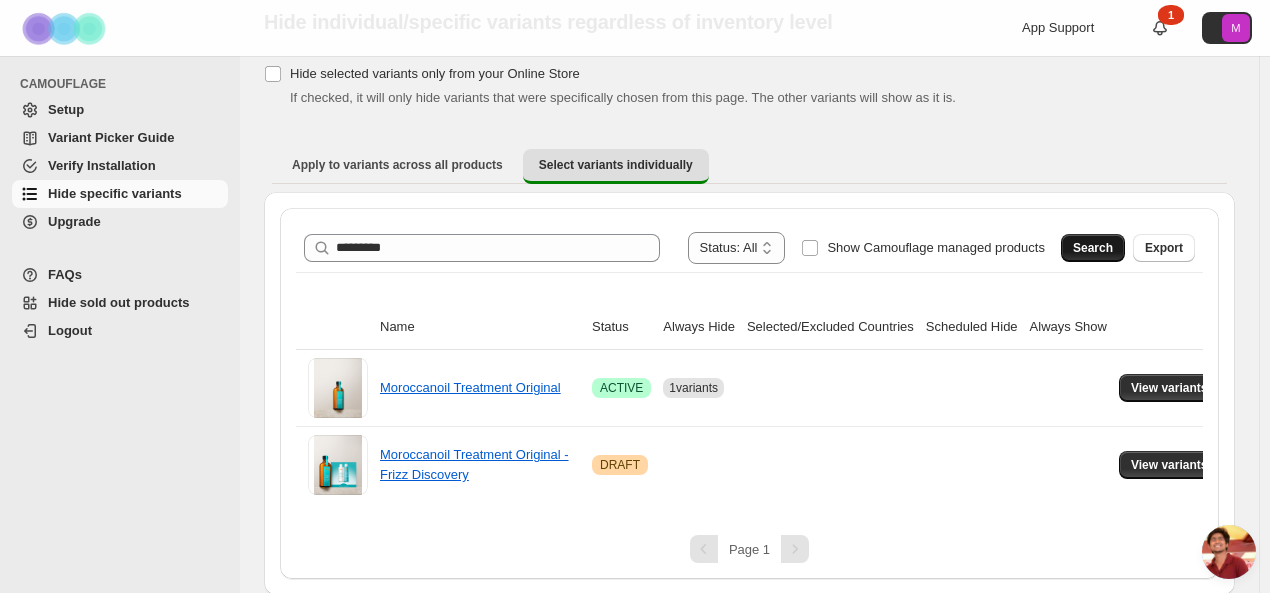 click on "Search" at bounding box center (1093, 248) 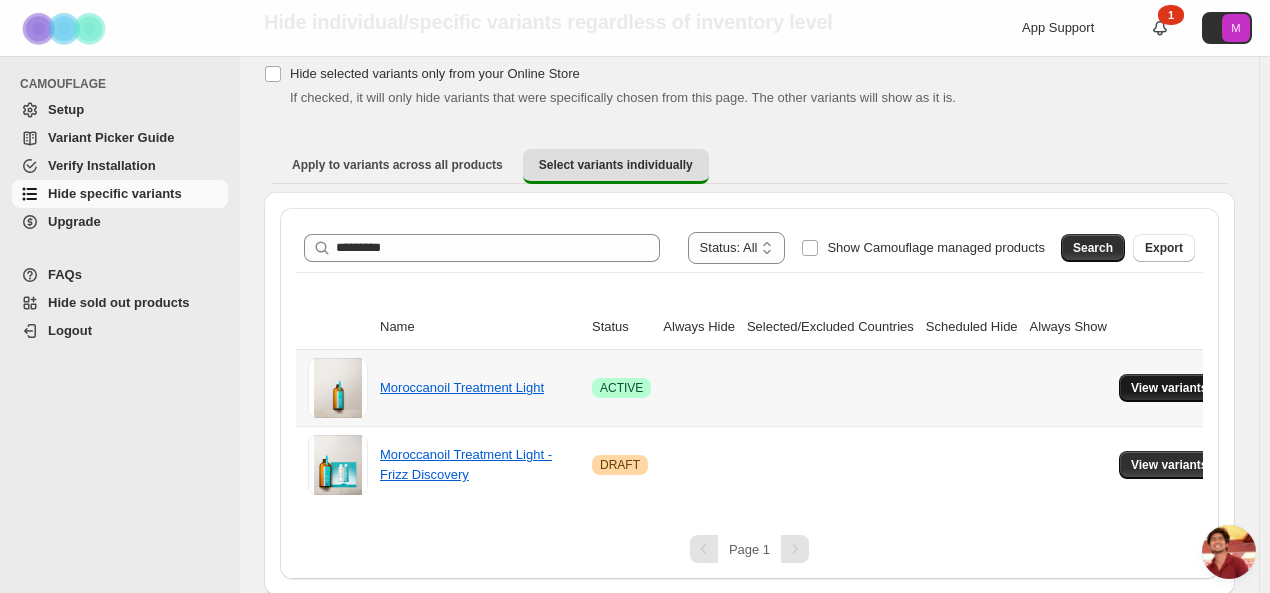 click on "View variants" at bounding box center (1169, 388) 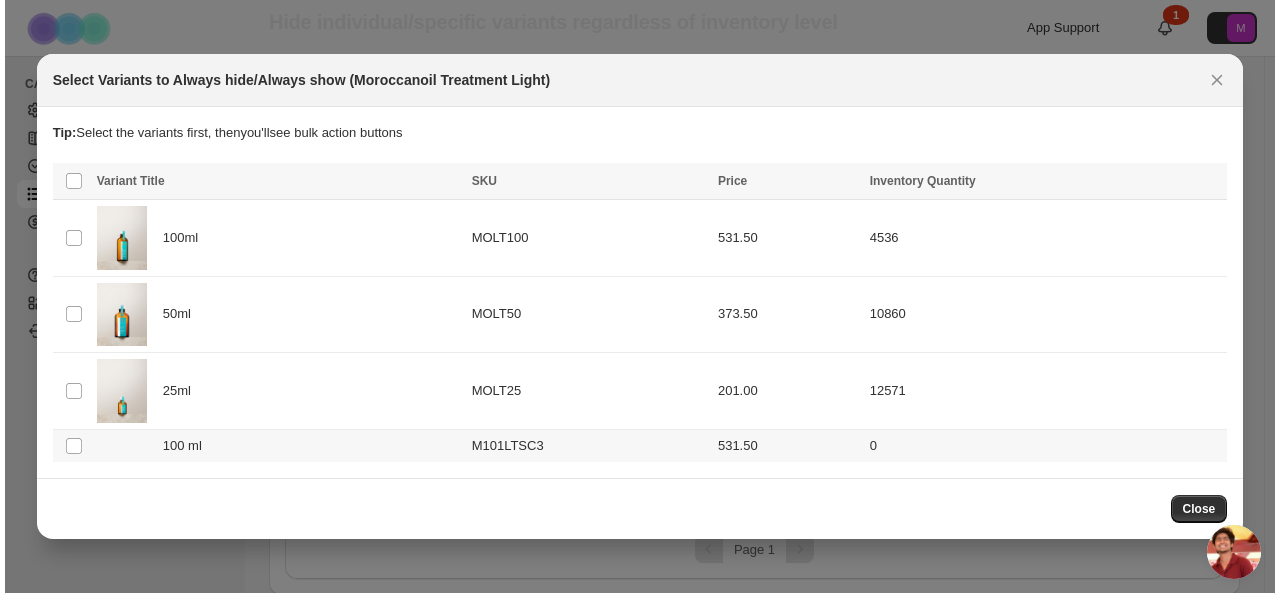 scroll, scrollTop: 0, scrollLeft: 0, axis: both 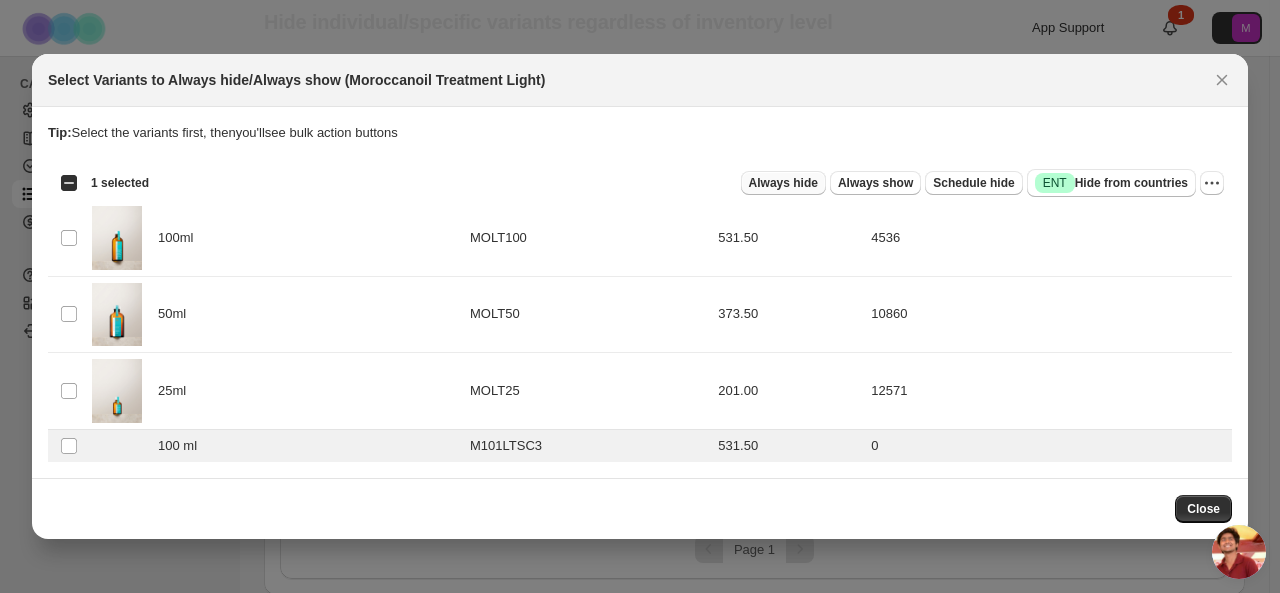 click on "Always hide" at bounding box center [783, 183] 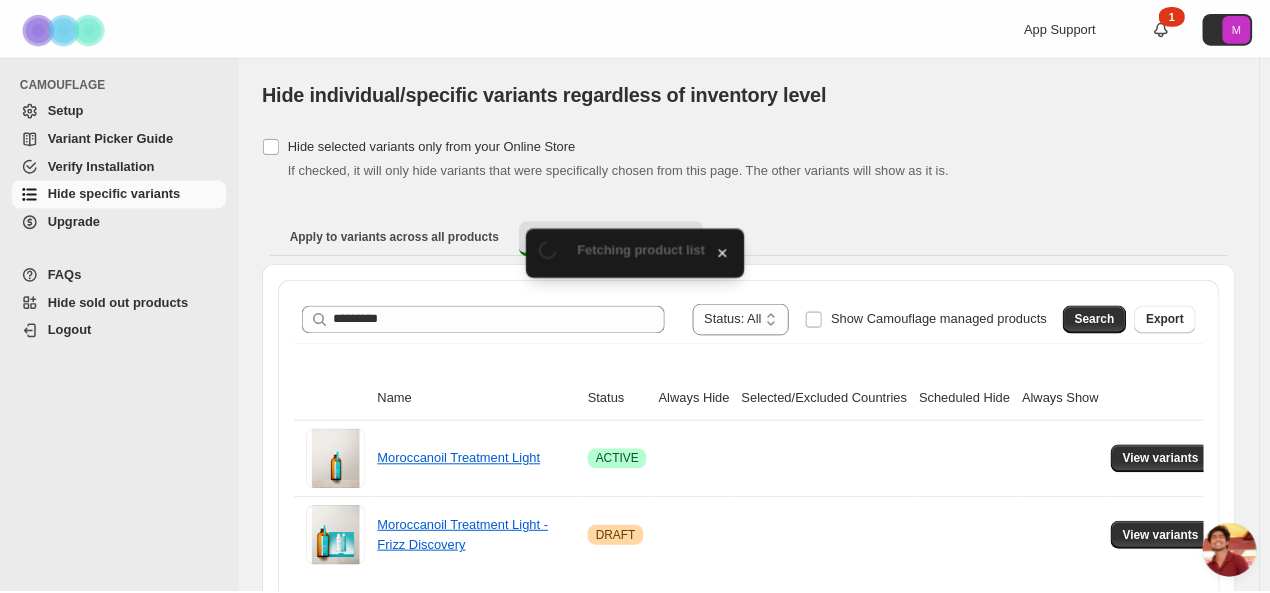 scroll, scrollTop: 72, scrollLeft: 0, axis: vertical 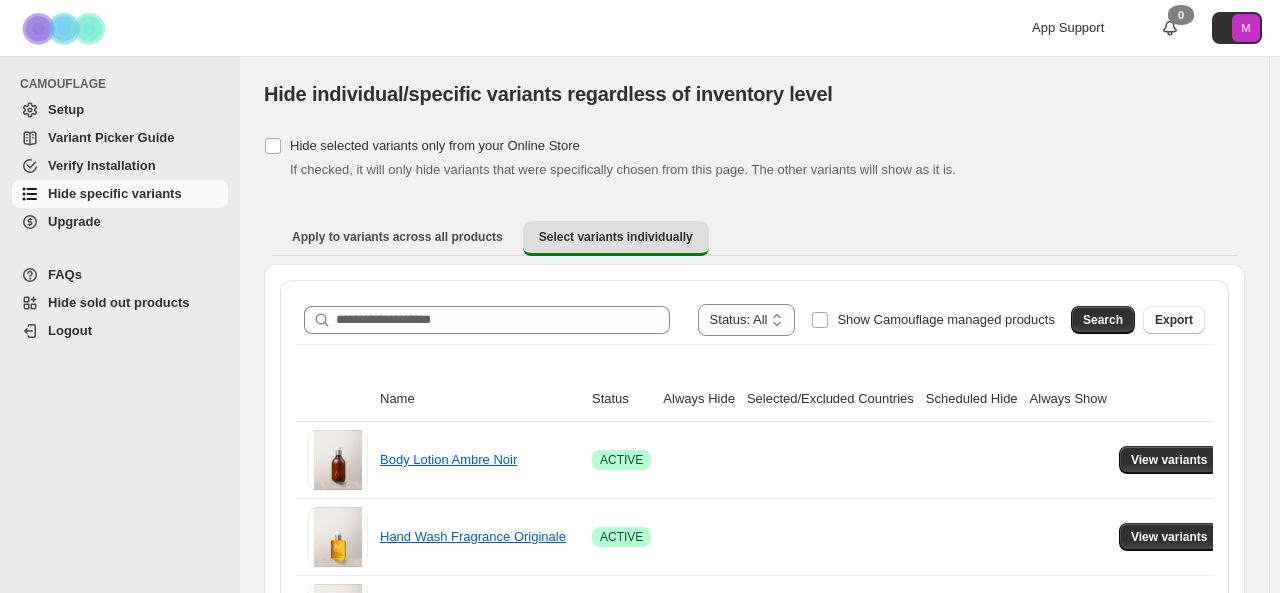 drag, startPoint x: 0, startPoint y: 0, endPoint x: 331, endPoint y: 322, distance: 461.78458 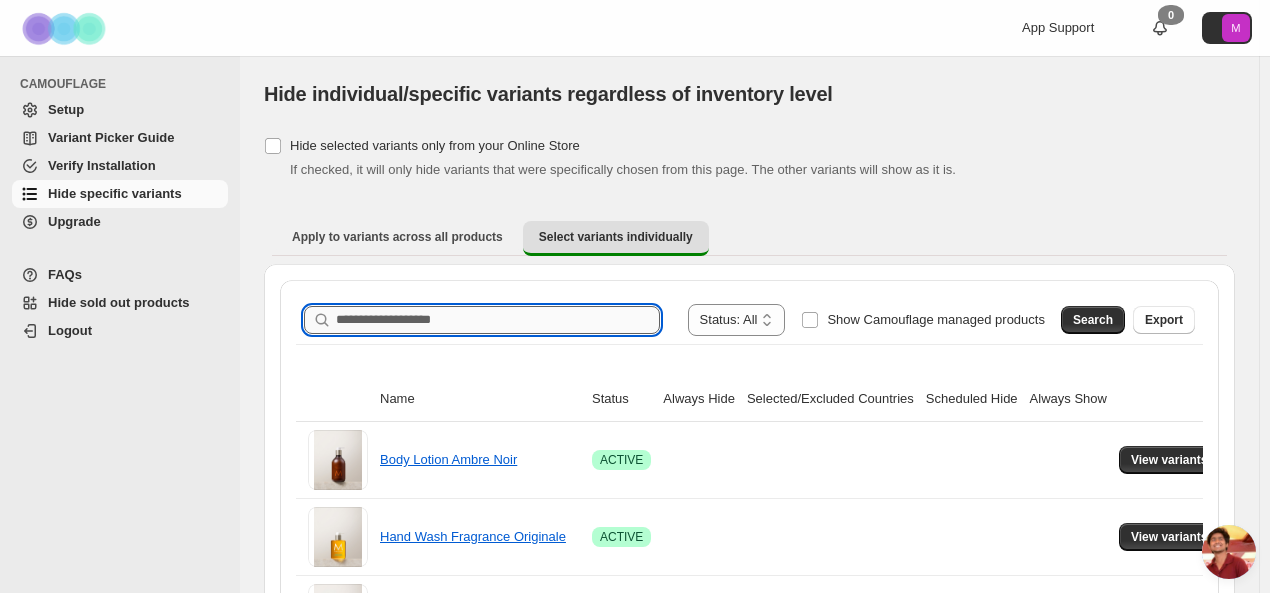 scroll, scrollTop: 1690, scrollLeft: 0, axis: vertical 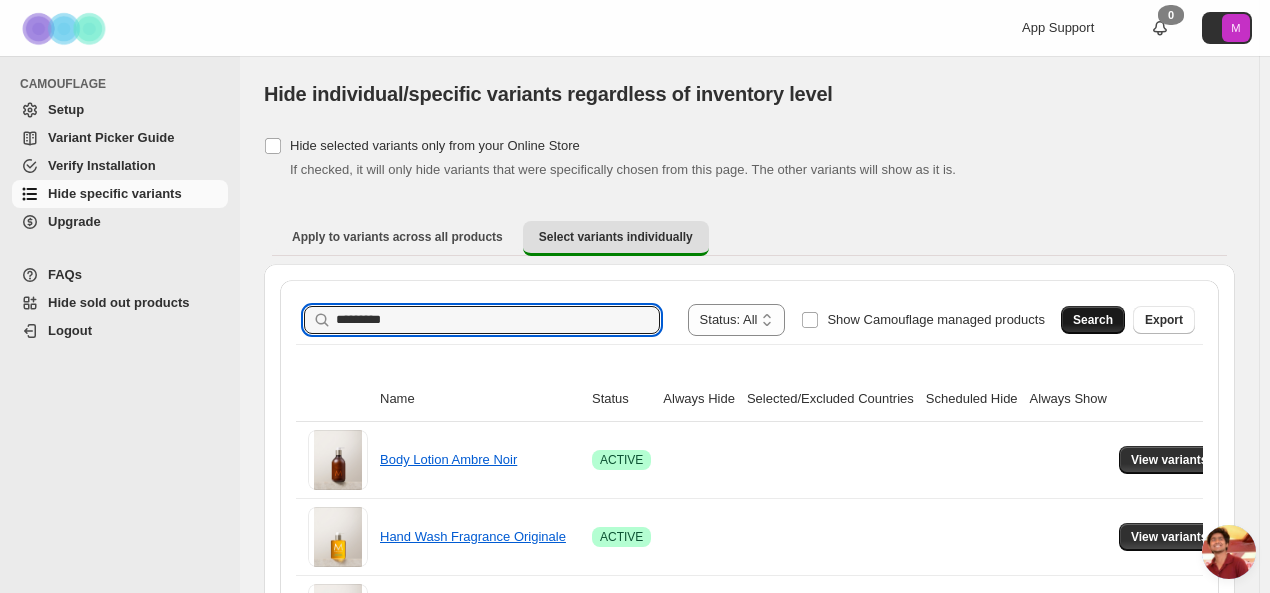 click on "Search" at bounding box center (1093, 320) 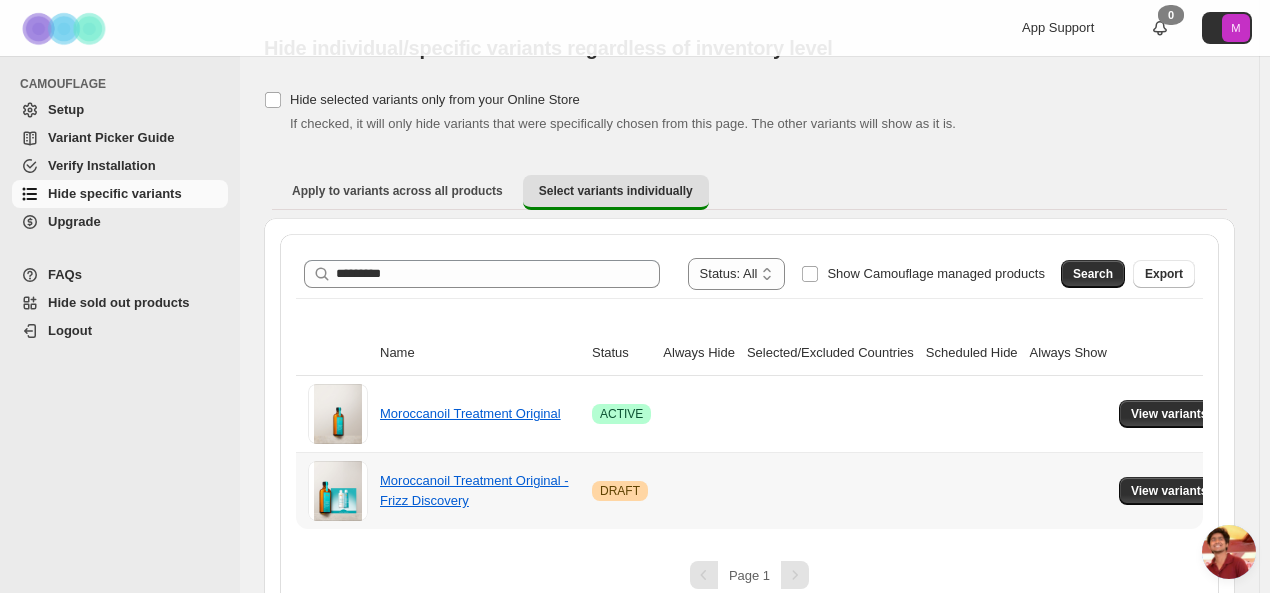scroll, scrollTop: 72, scrollLeft: 0, axis: vertical 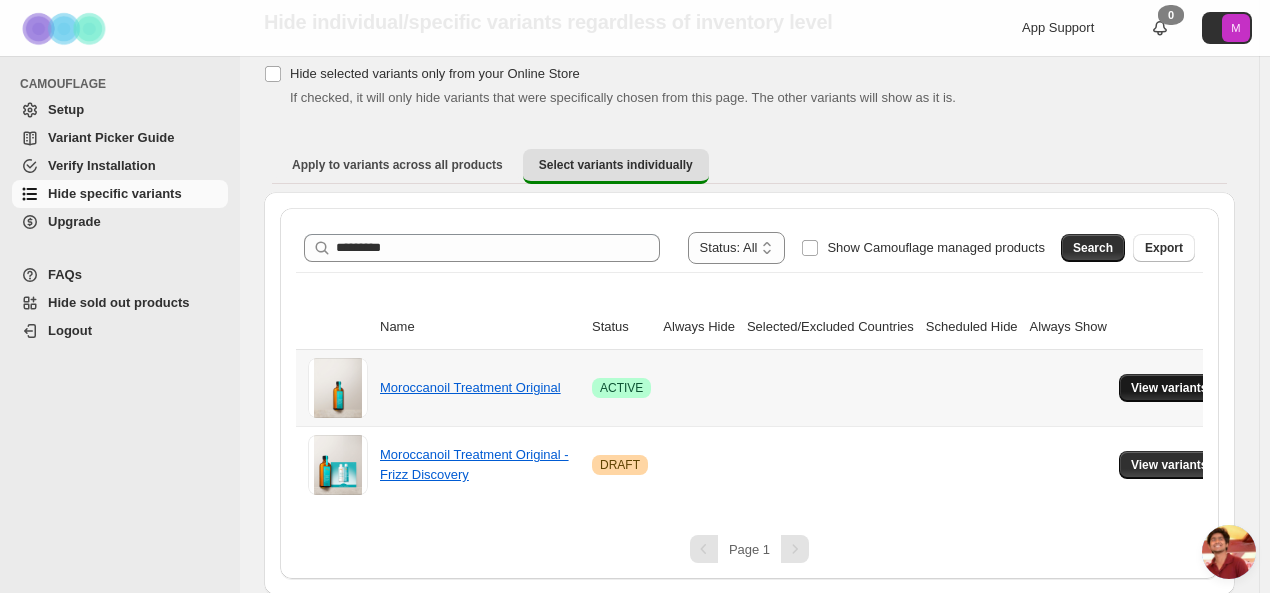 click on "View variants" at bounding box center (1169, 388) 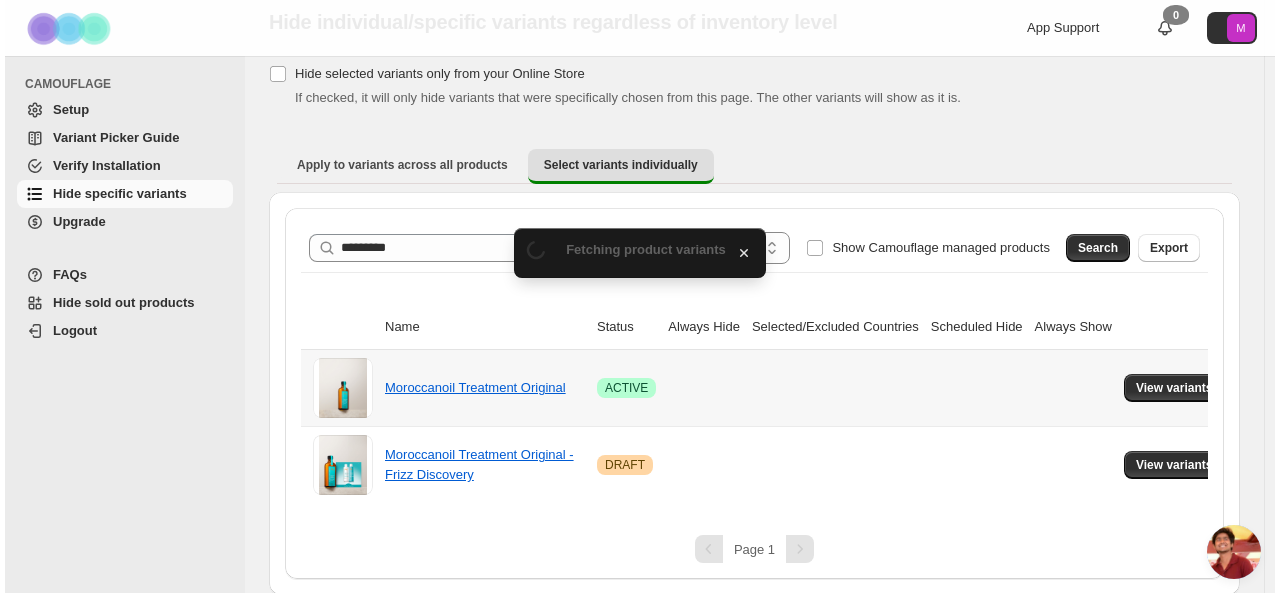 scroll, scrollTop: 0, scrollLeft: 0, axis: both 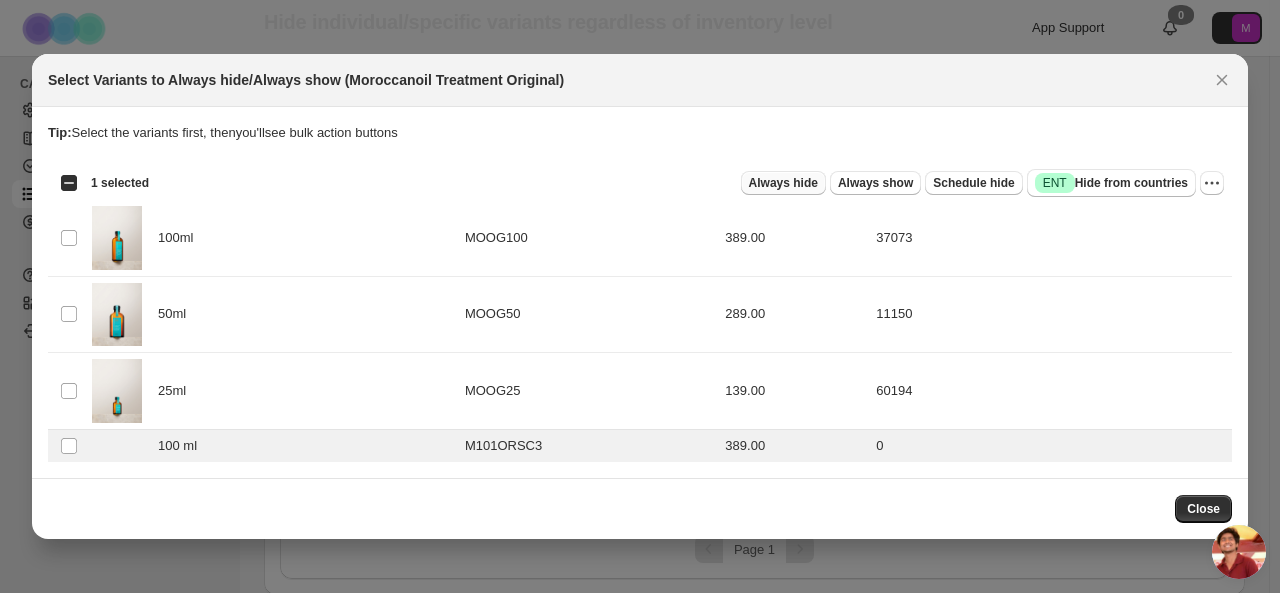click on "Always hide" at bounding box center (783, 183) 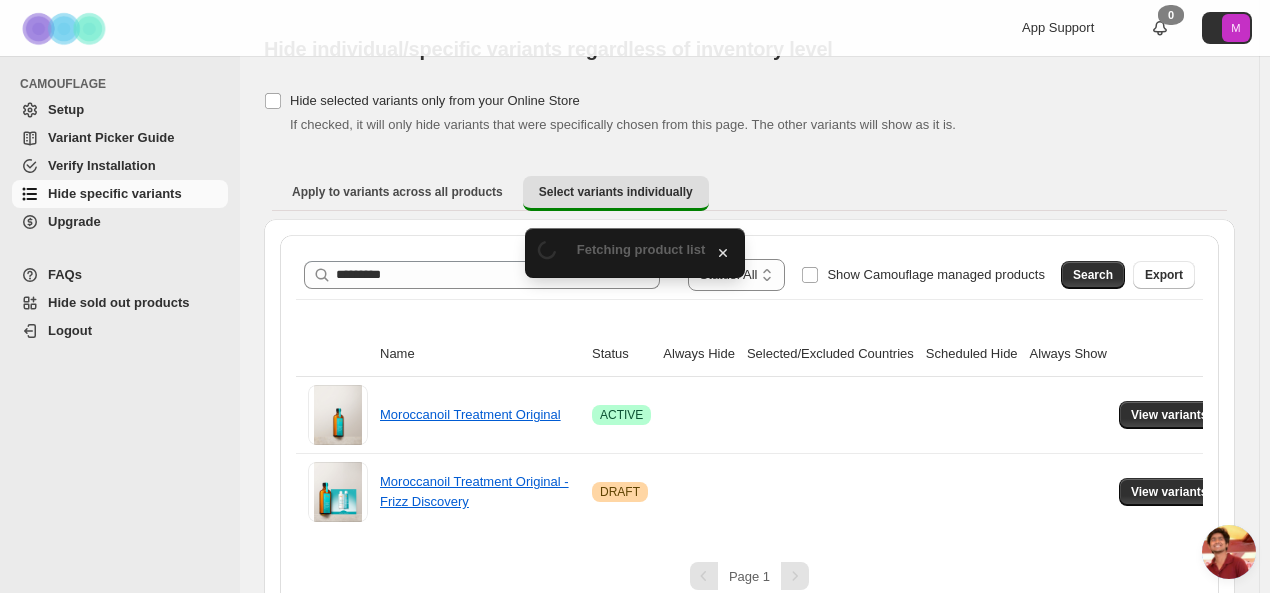 scroll, scrollTop: 72, scrollLeft: 0, axis: vertical 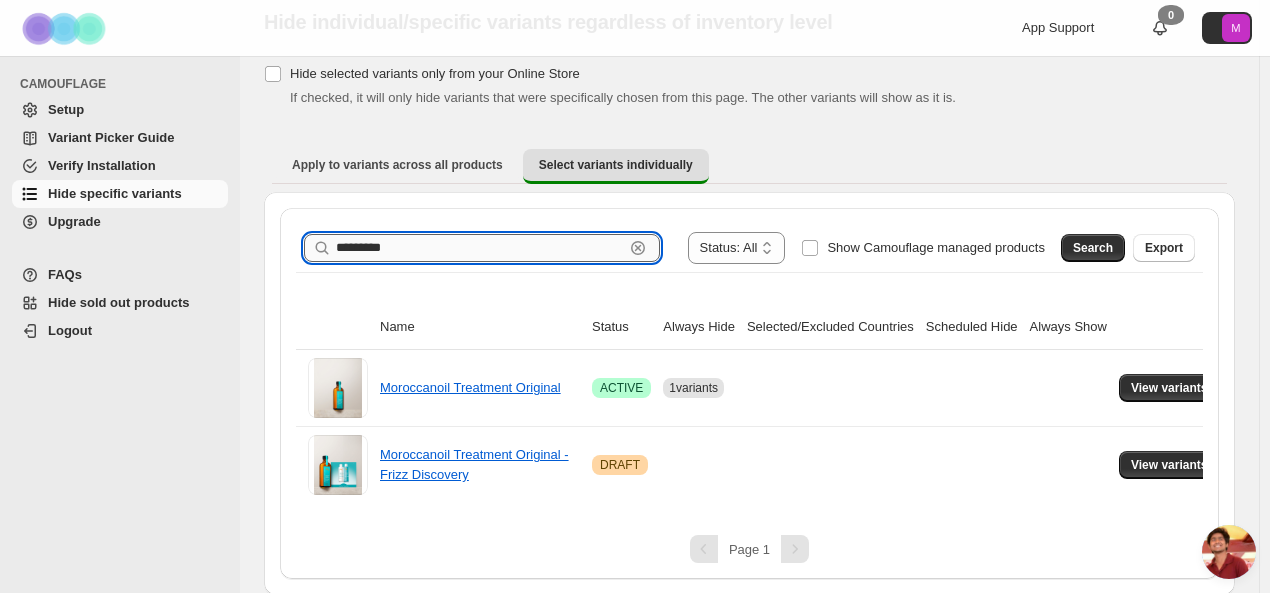 click on "*********" at bounding box center [480, 248] 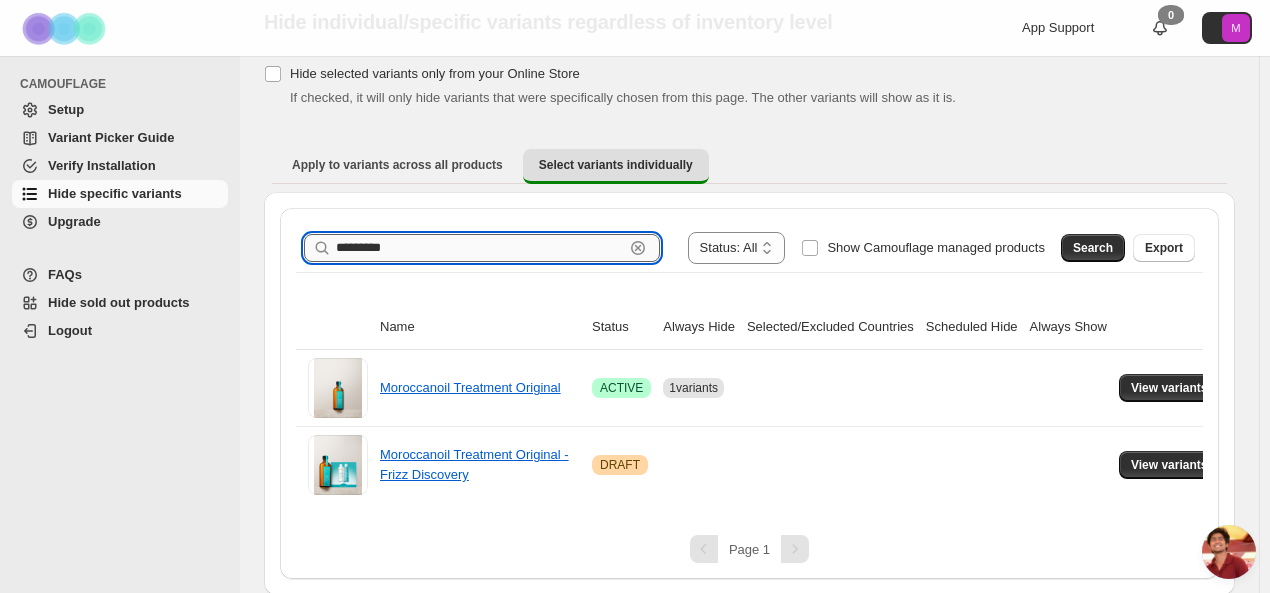 paste 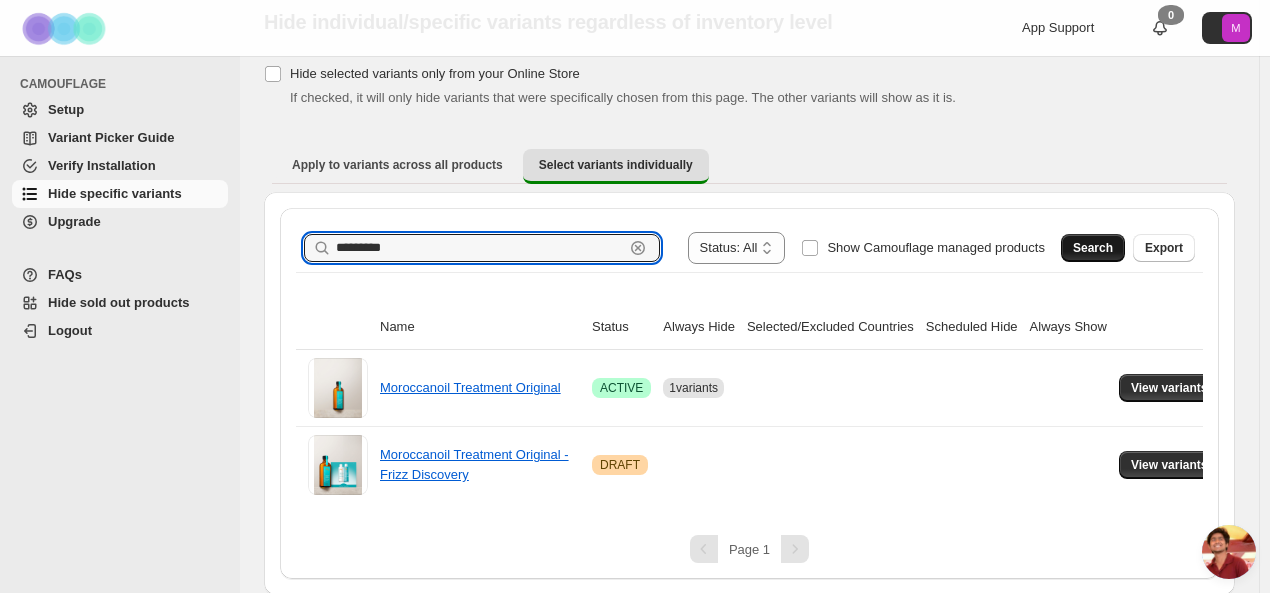 type on "*********" 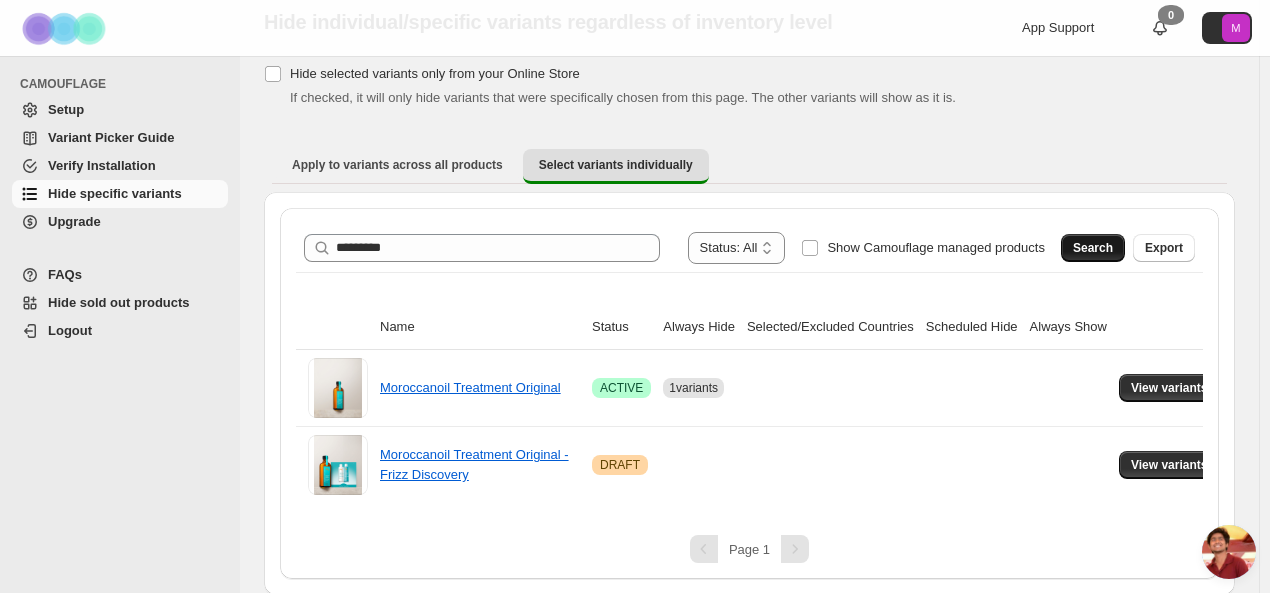 click on "Search" at bounding box center [1093, 248] 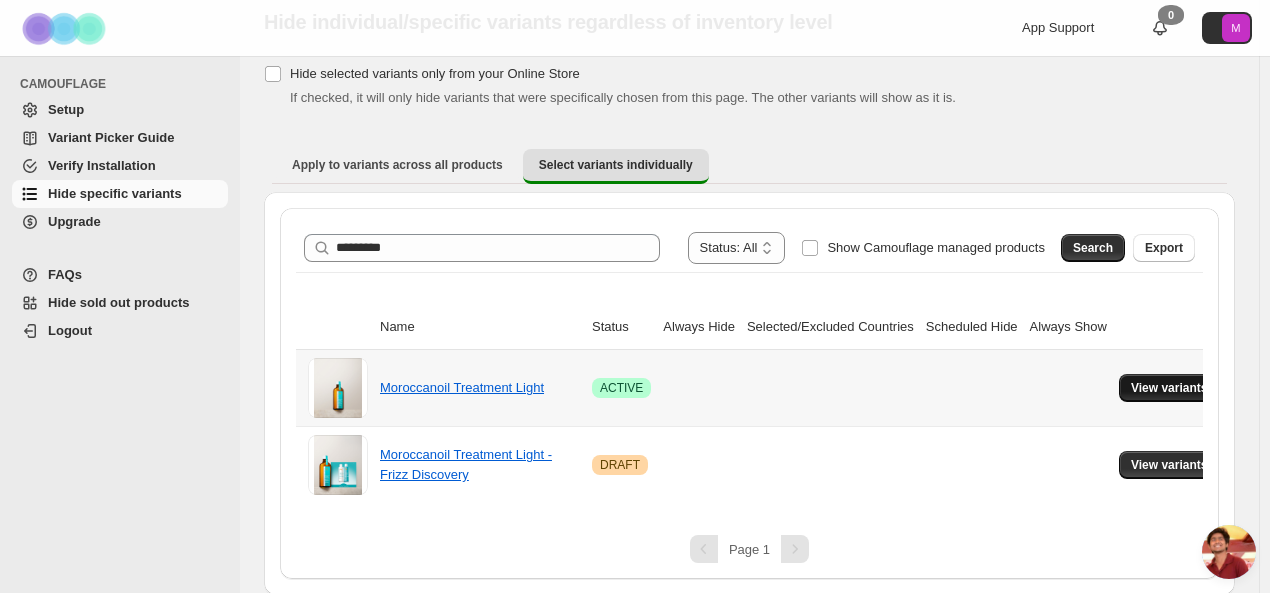 click on "View variants" at bounding box center [1169, 388] 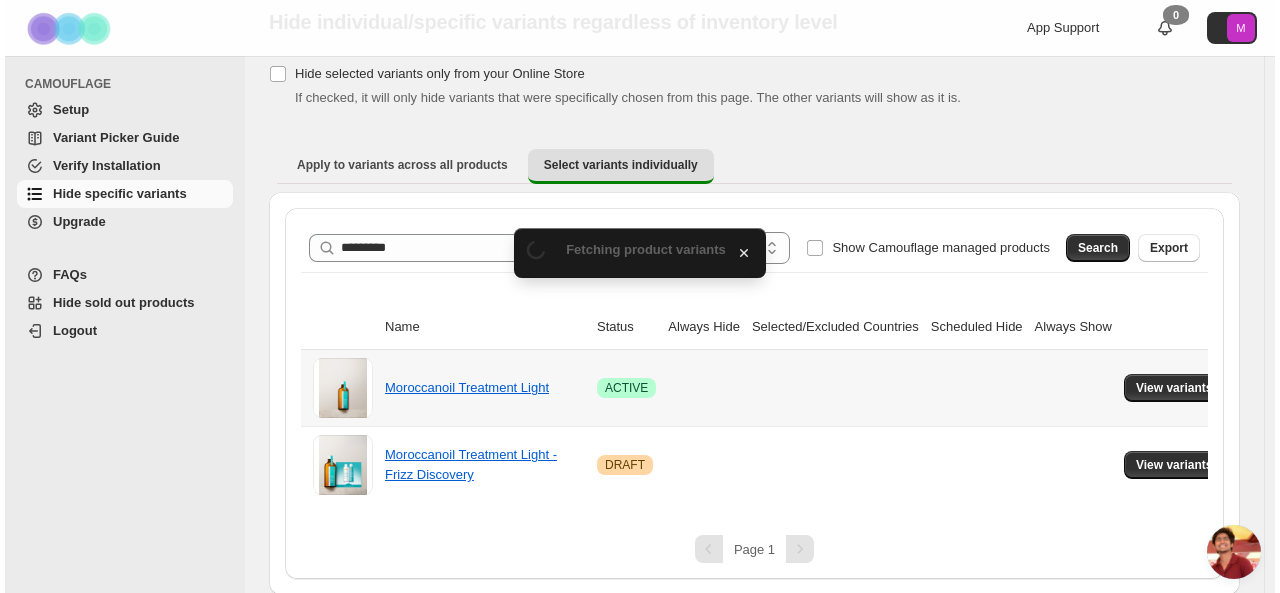 scroll, scrollTop: 0, scrollLeft: 0, axis: both 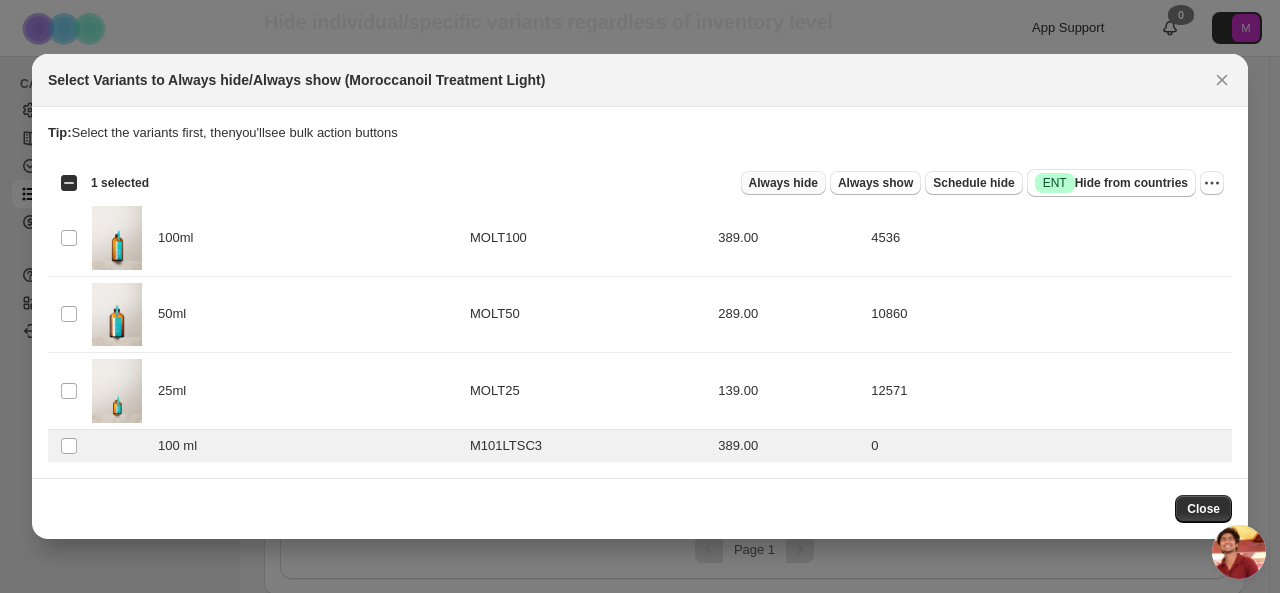 click on "Always hide" at bounding box center [783, 183] 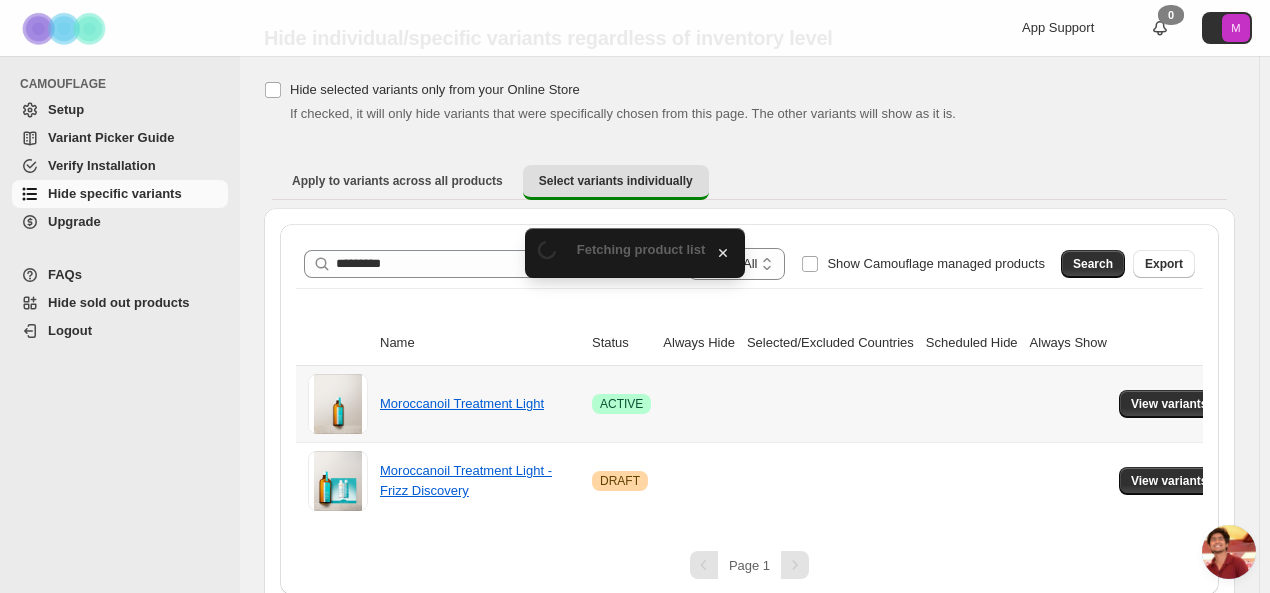 scroll, scrollTop: 72, scrollLeft: 0, axis: vertical 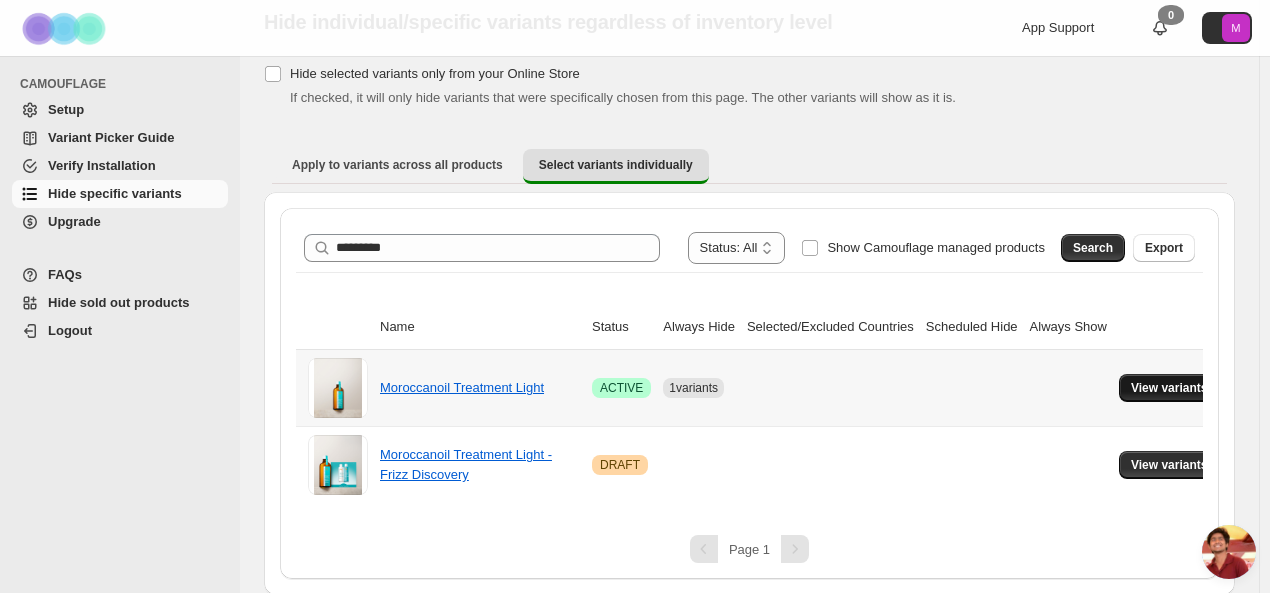click on "View variants" at bounding box center (1169, 388) 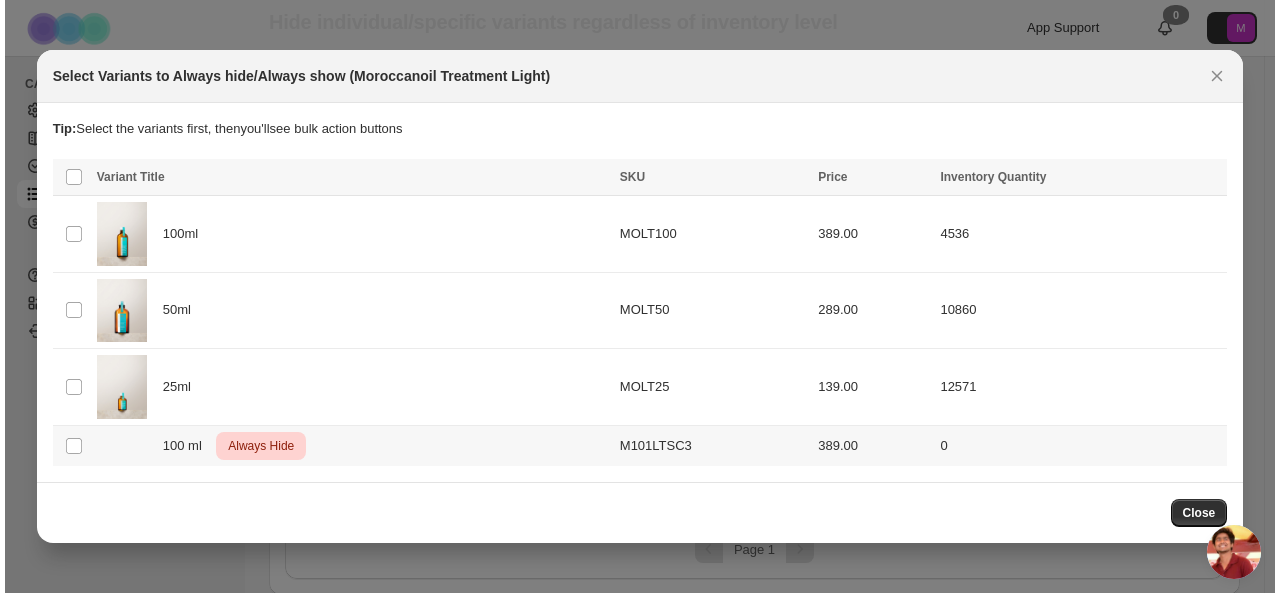 scroll, scrollTop: 0, scrollLeft: 0, axis: both 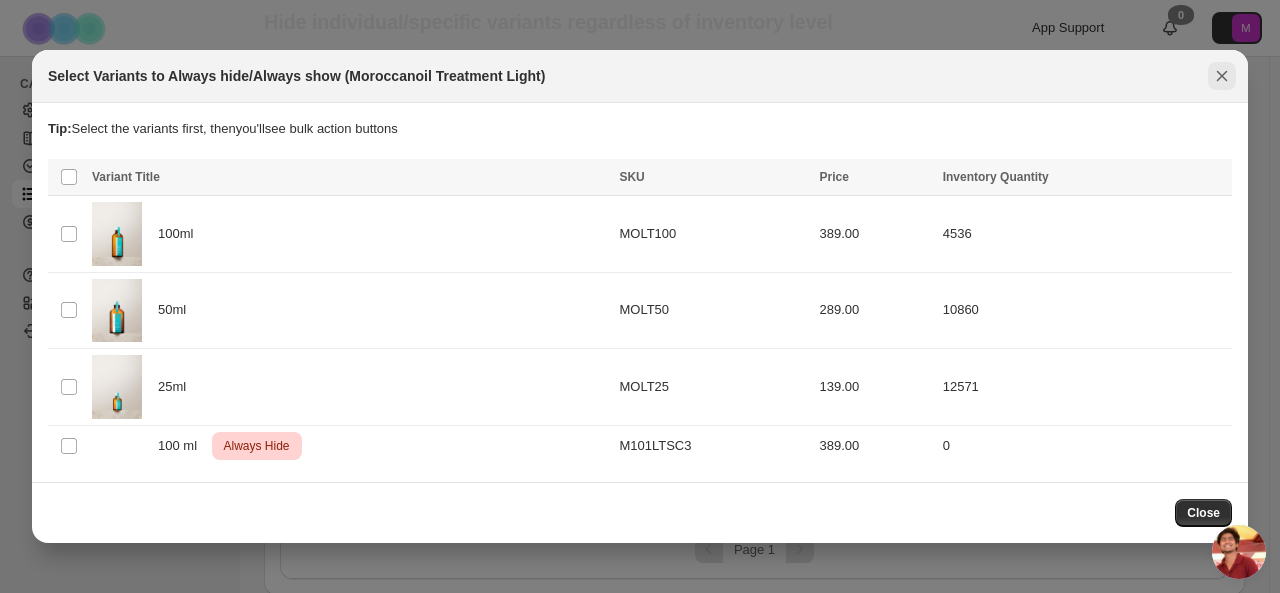 click at bounding box center (1222, 76) 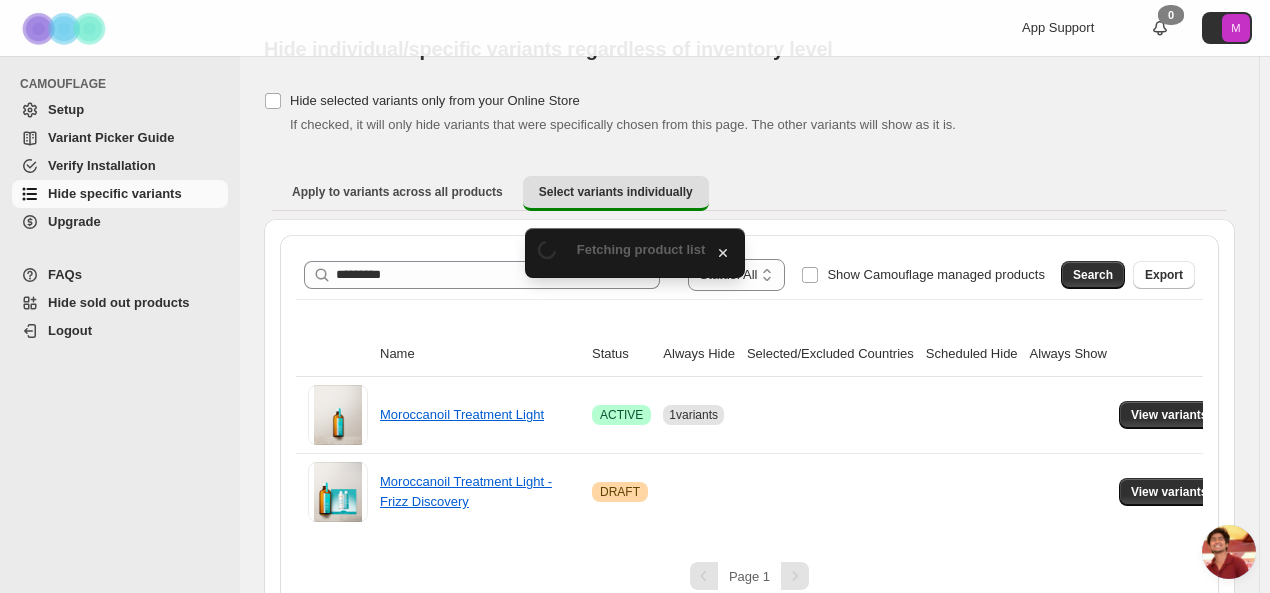 scroll, scrollTop: 72, scrollLeft: 0, axis: vertical 